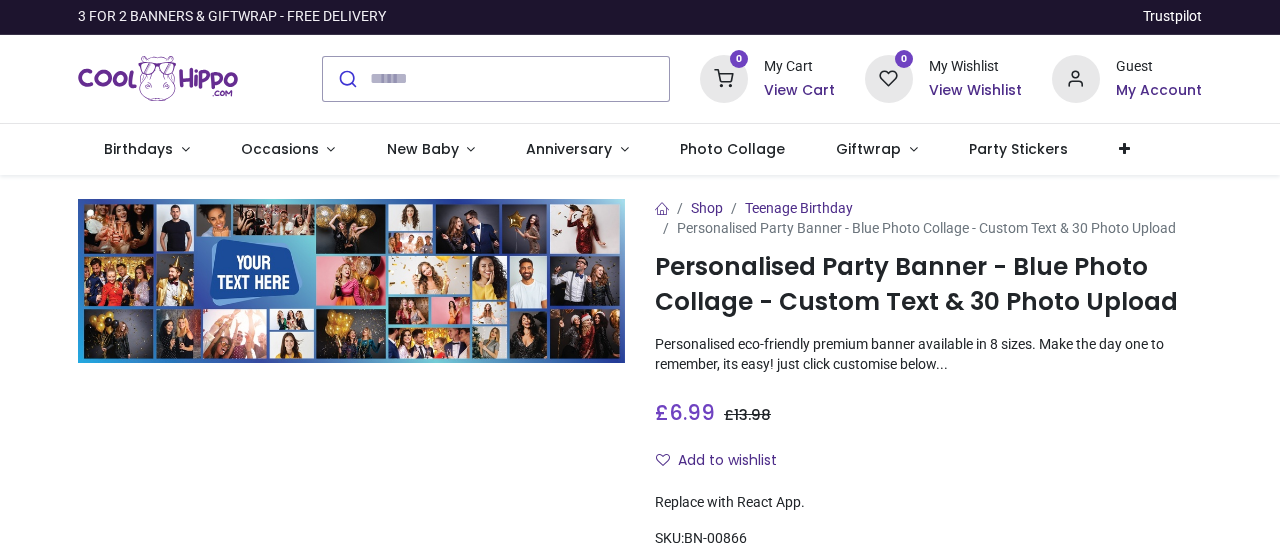 scroll, scrollTop: 0, scrollLeft: 0, axis: both 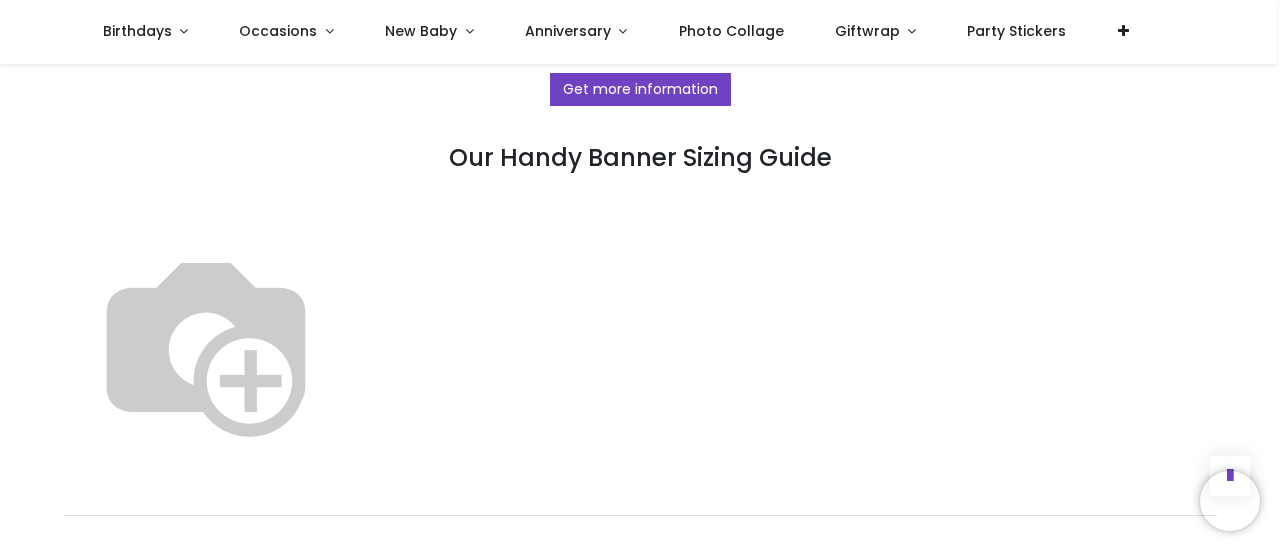 click at bounding box center (206, 343) 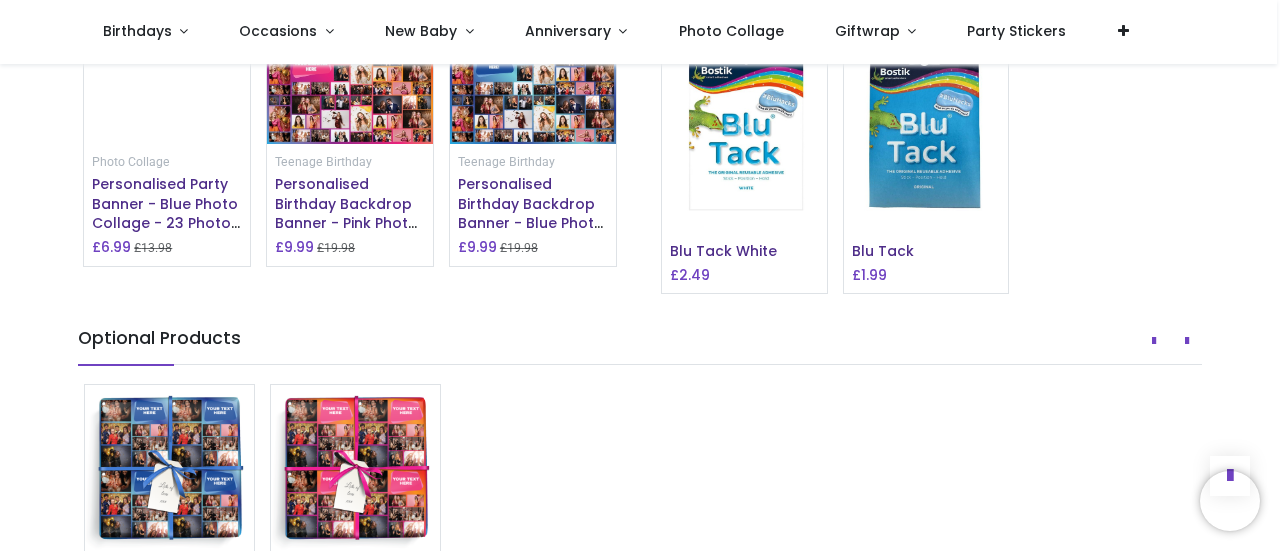 scroll, scrollTop: 1700, scrollLeft: 0, axis: vertical 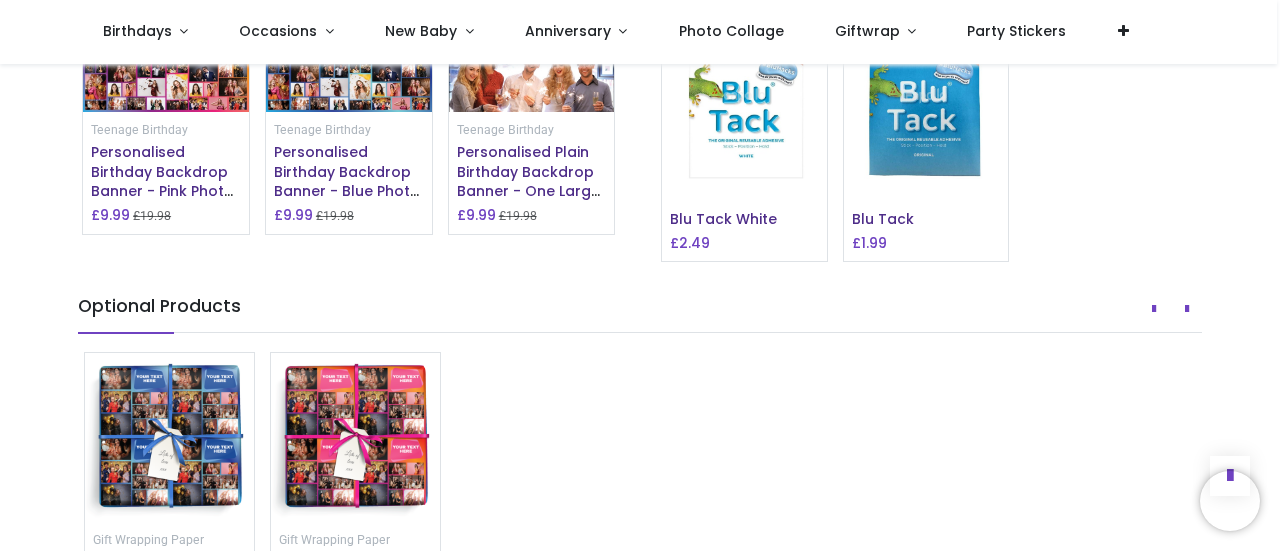 click at bounding box center [610, -29] 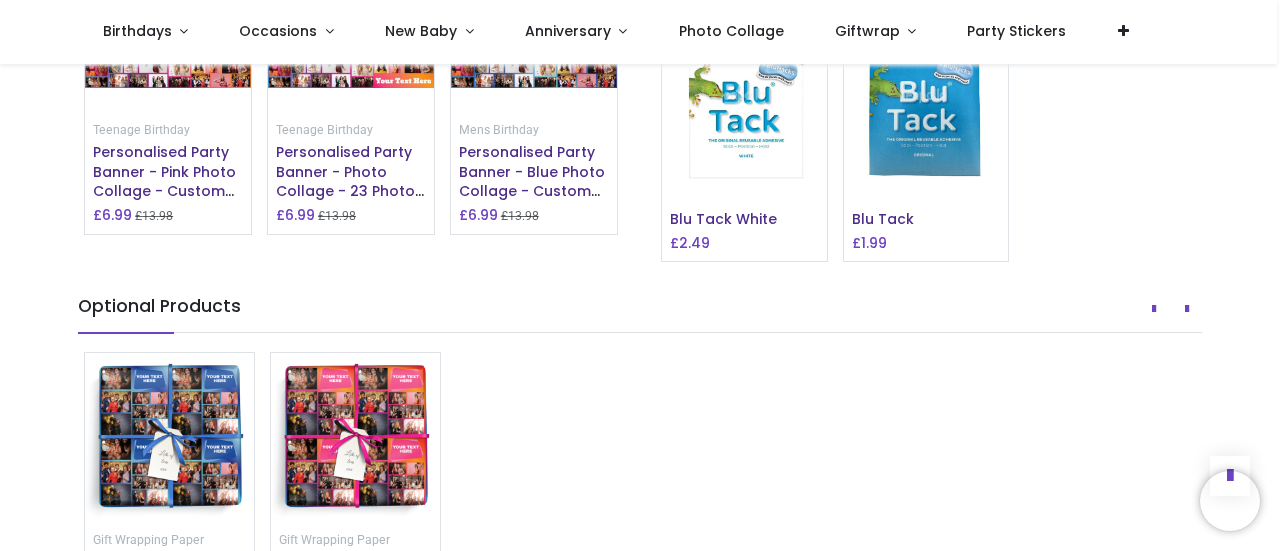 click at bounding box center (610, -29) 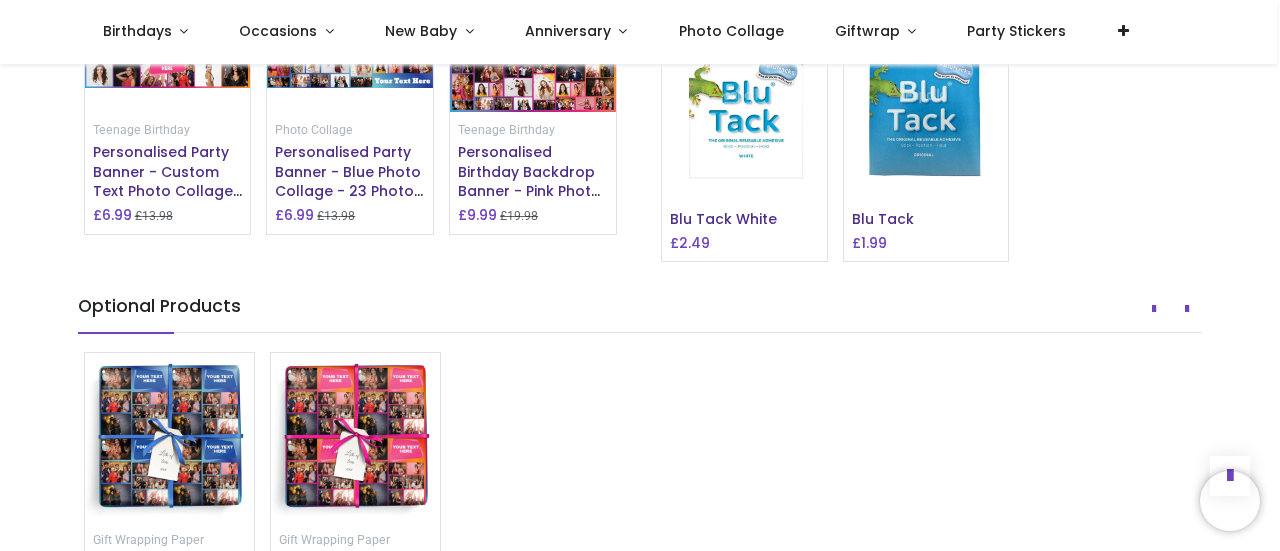 click at bounding box center (610, -29) 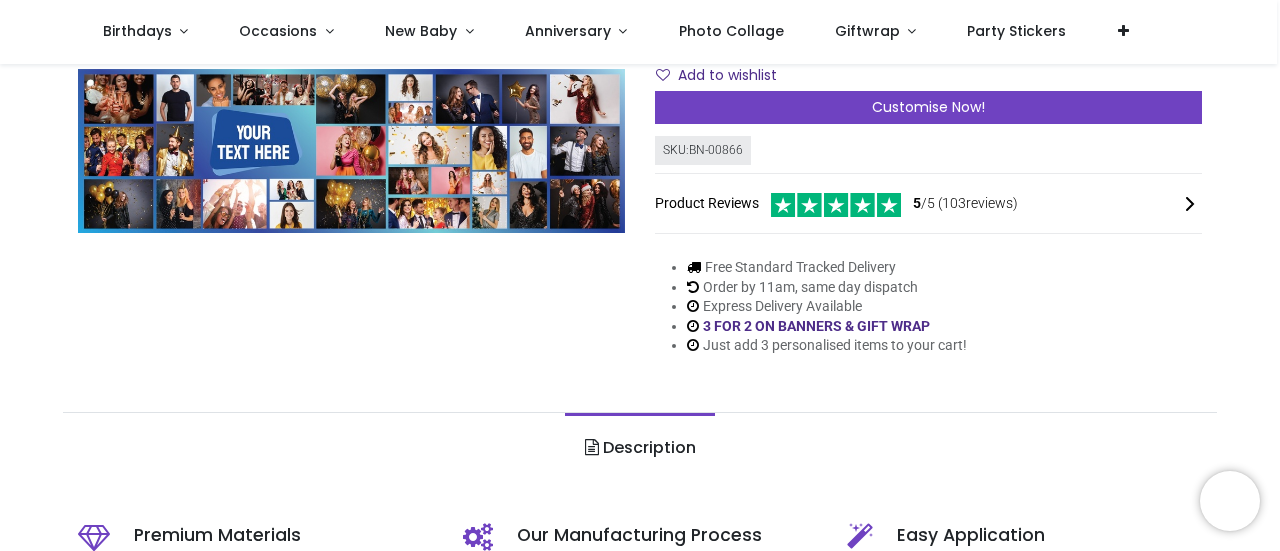 scroll, scrollTop: 200, scrollLeft: 0, axis: vertical 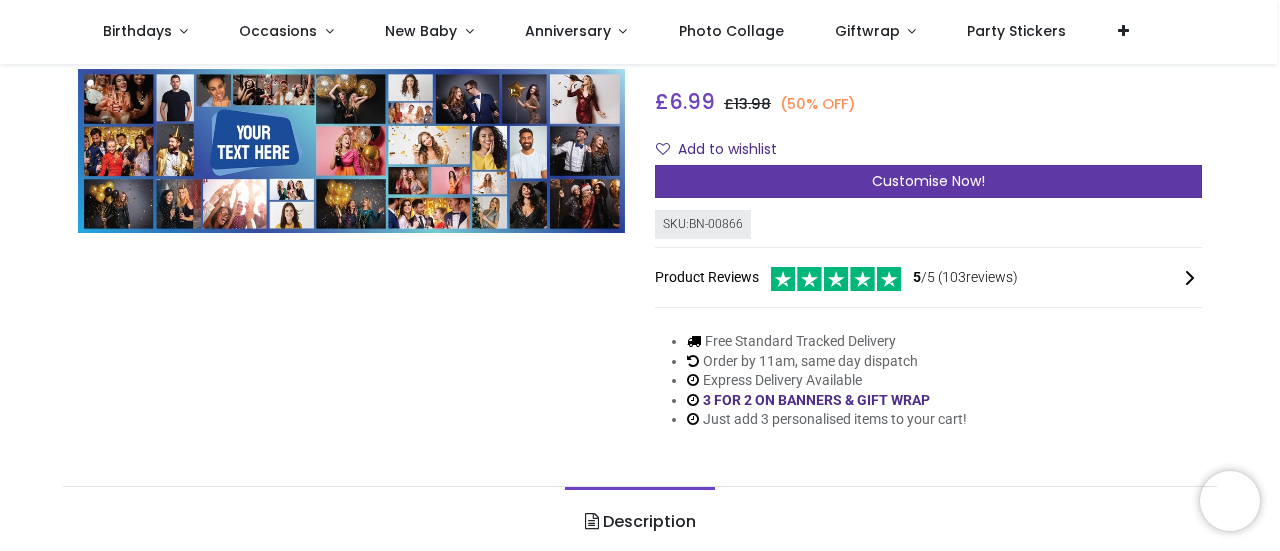 click on "Customise Now!" at bounding box center (928, 181) 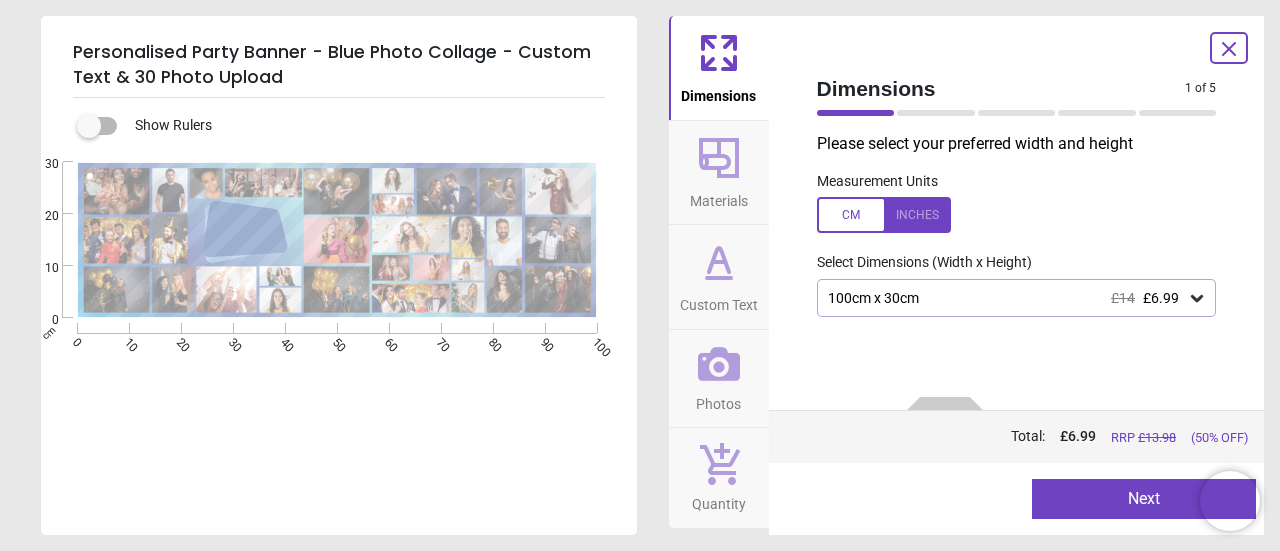 scroll, scrollTop: 100, scrollLeft: 0, axis: vertical 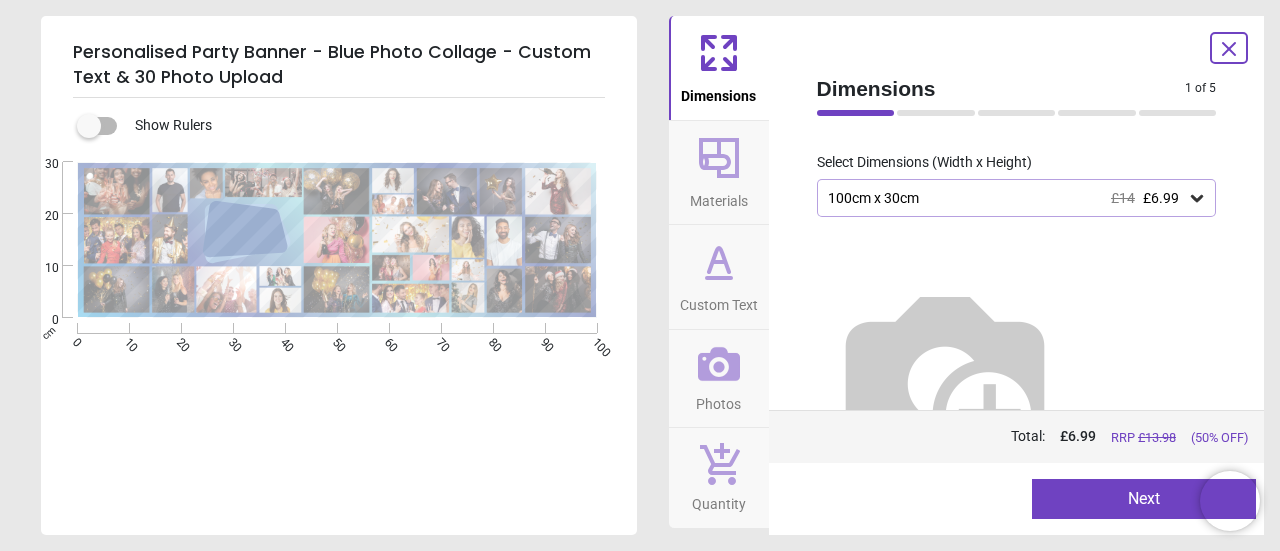 click 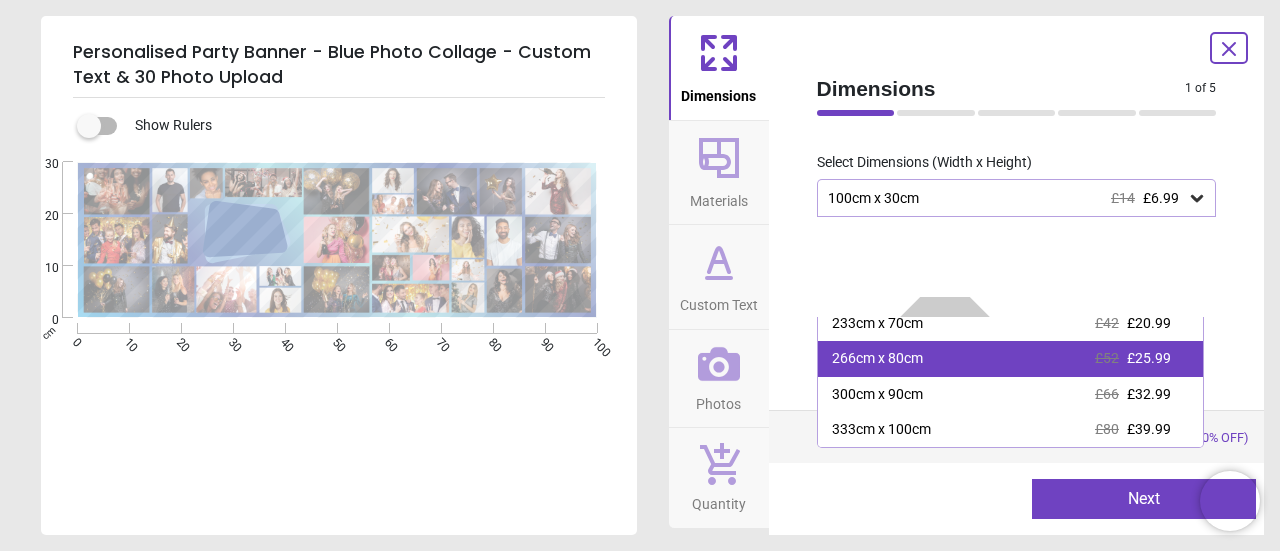scroll, scrollTop: 54, scrollLeft: 0, axis: vertical 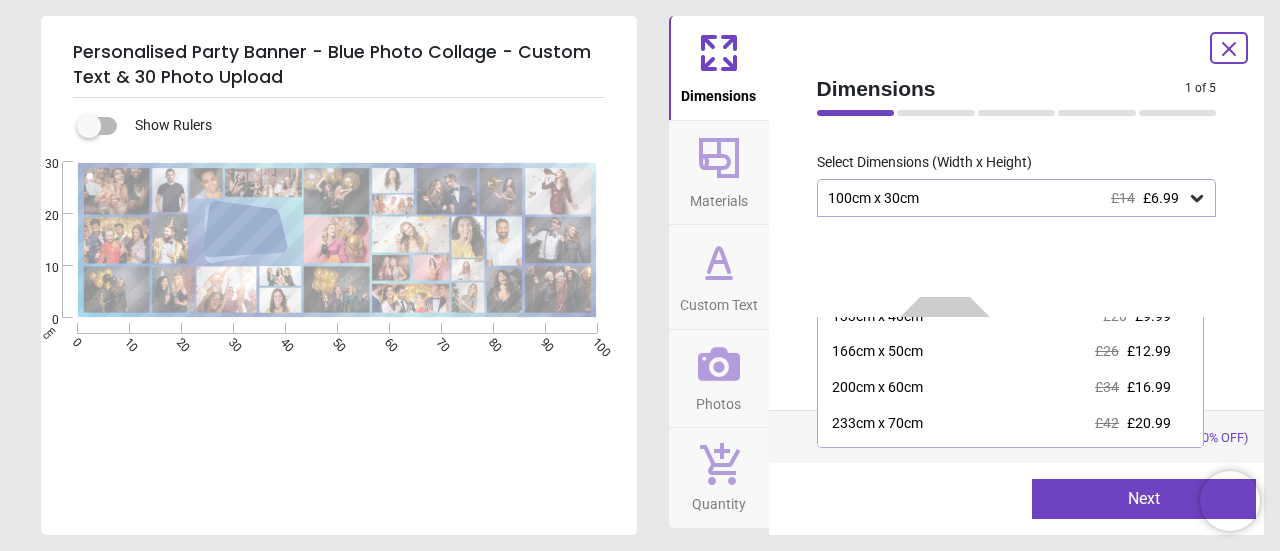 click on "100cm  x  30cm       £14 £6.99" at bounding box center (1007, 198) 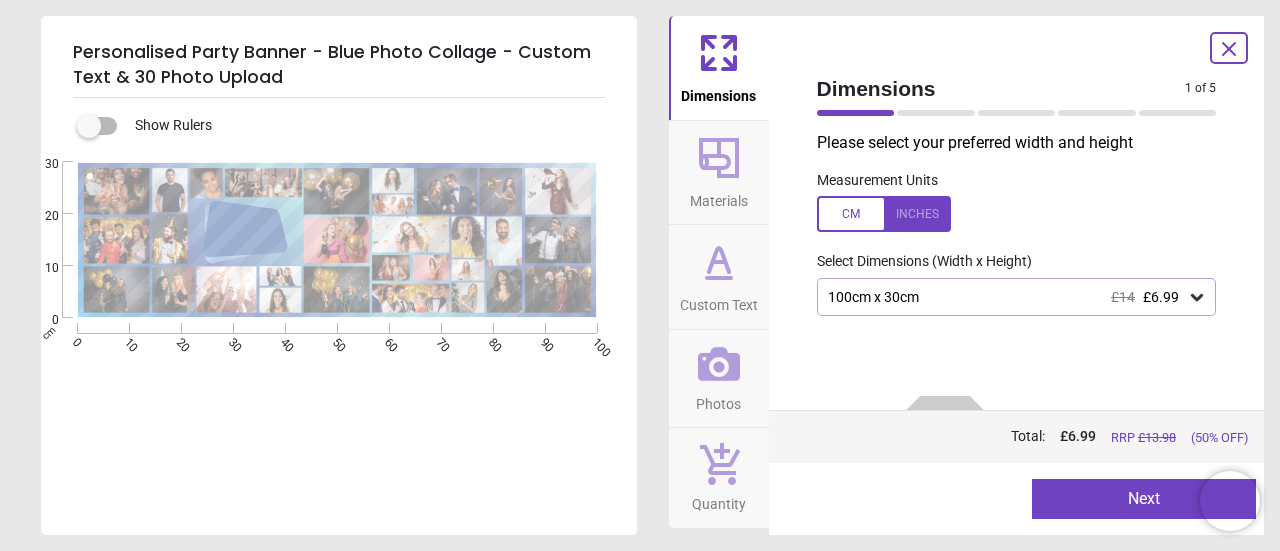 scroll, scrollTop: 0, scrollLeft: 0, axis: both 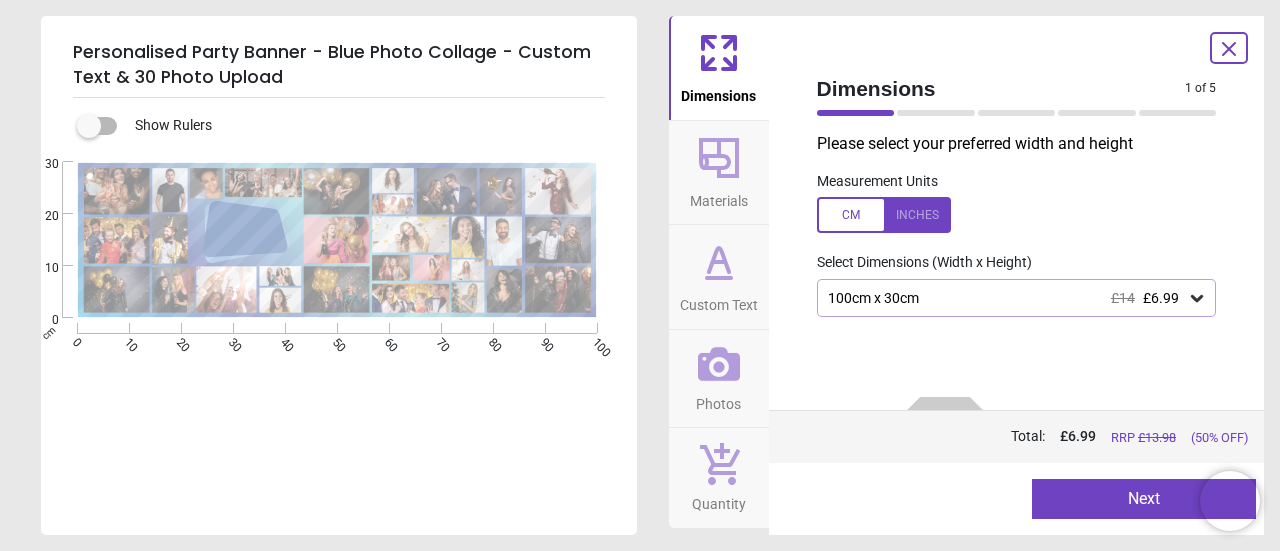 click 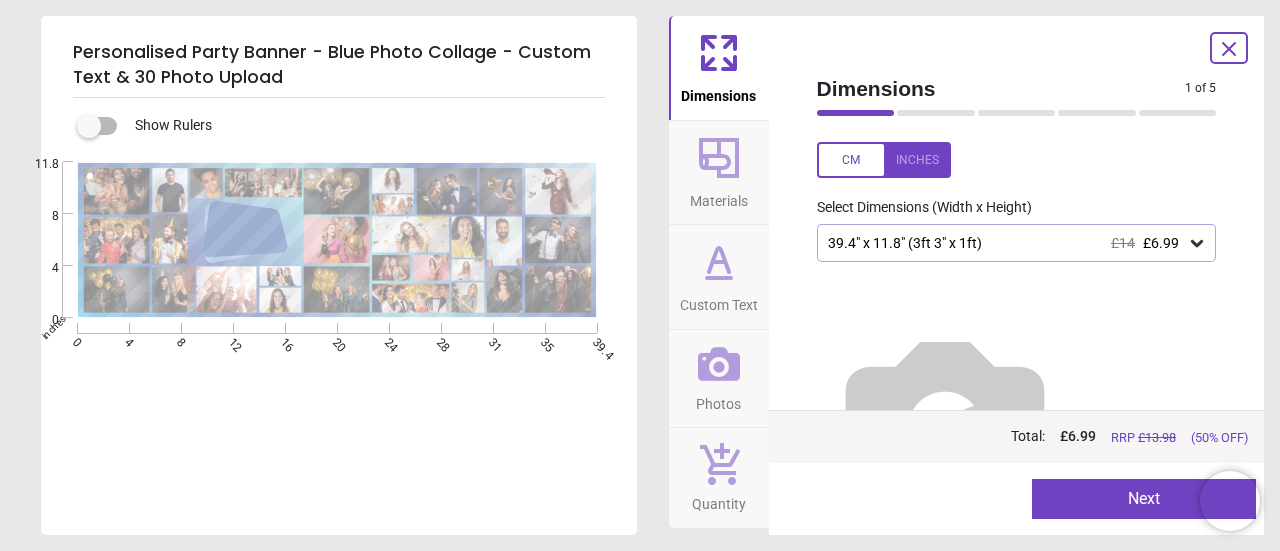 scroll, scrollTop: 100, scrollLeft: 0, axis: vertical 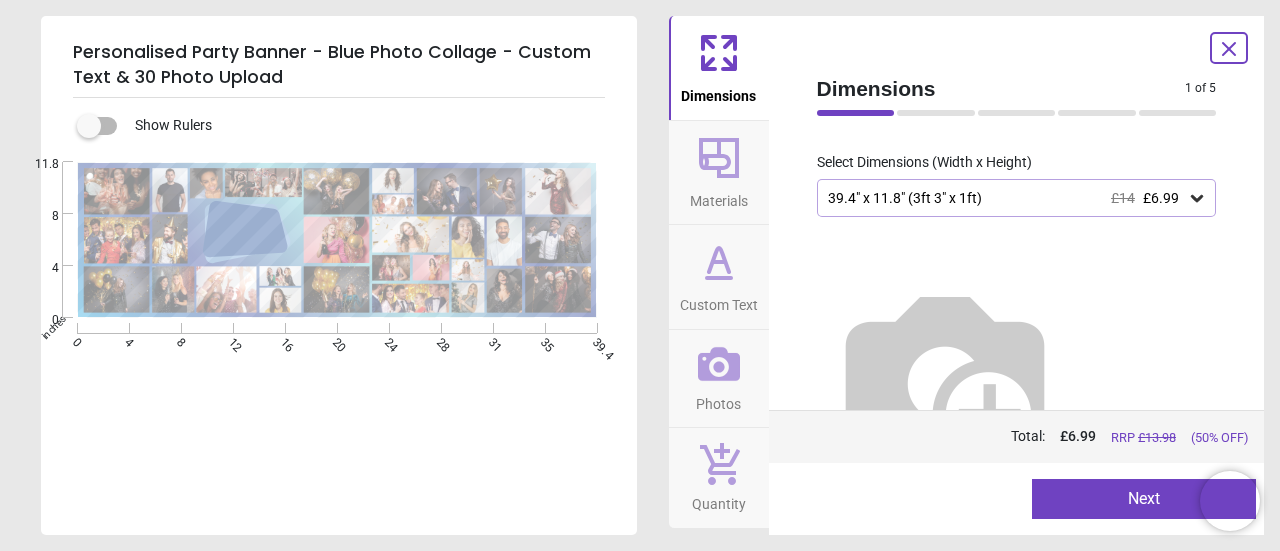 click 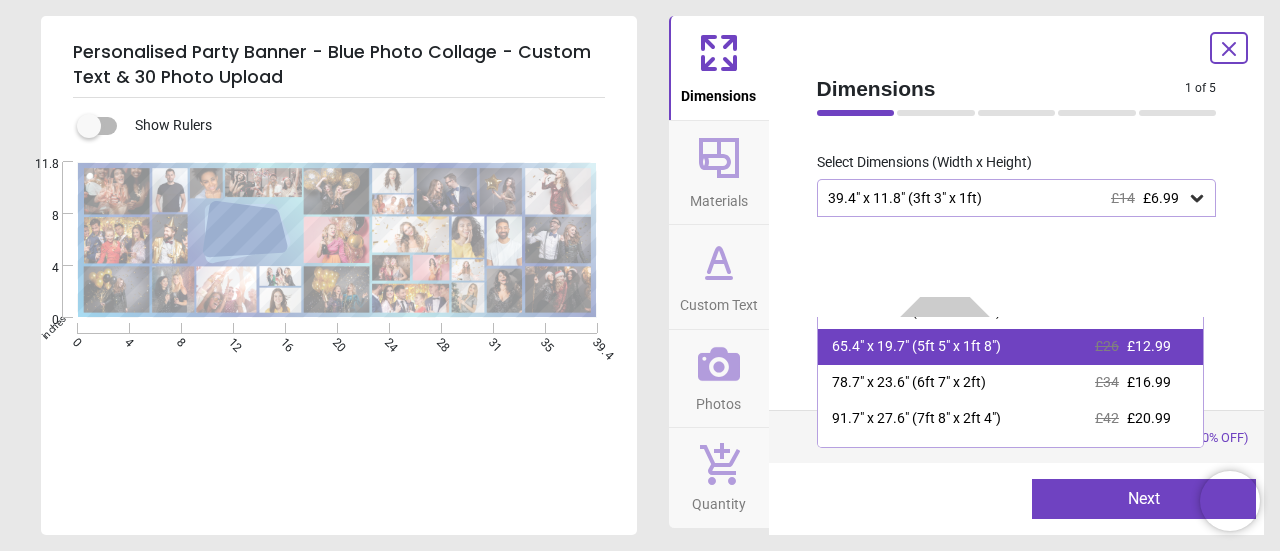 scroll, scrollTop: 100, scrollLeft: 0, axis: vertical 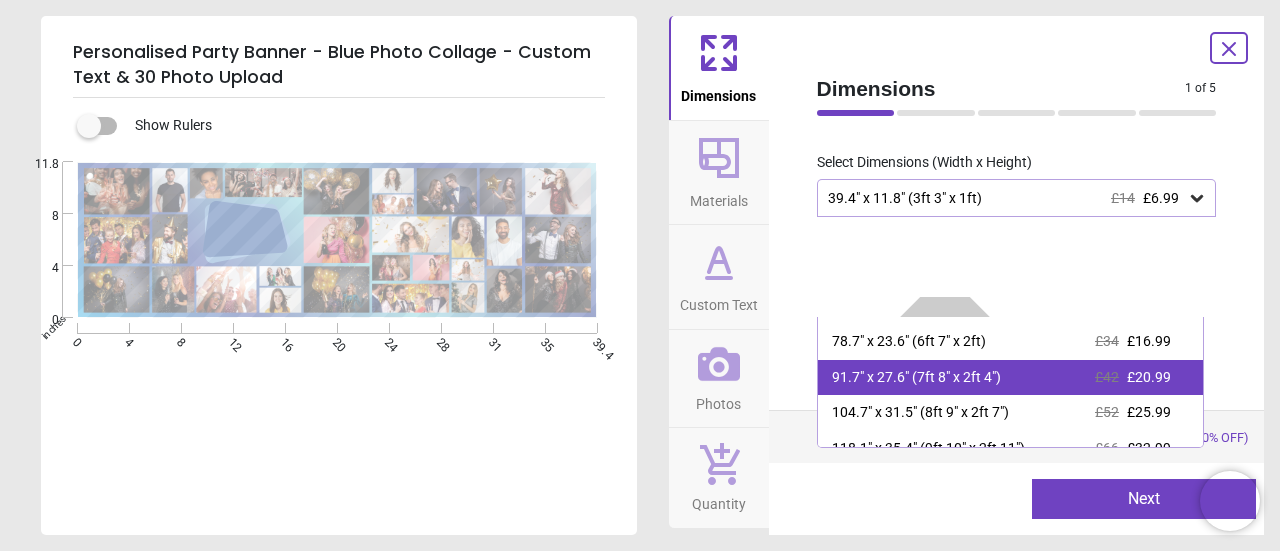 click on "91.7"  x  27.6"    (7ft 8" x 2ft 4")   £42 £20.99" at bounding box center (1011, 378) 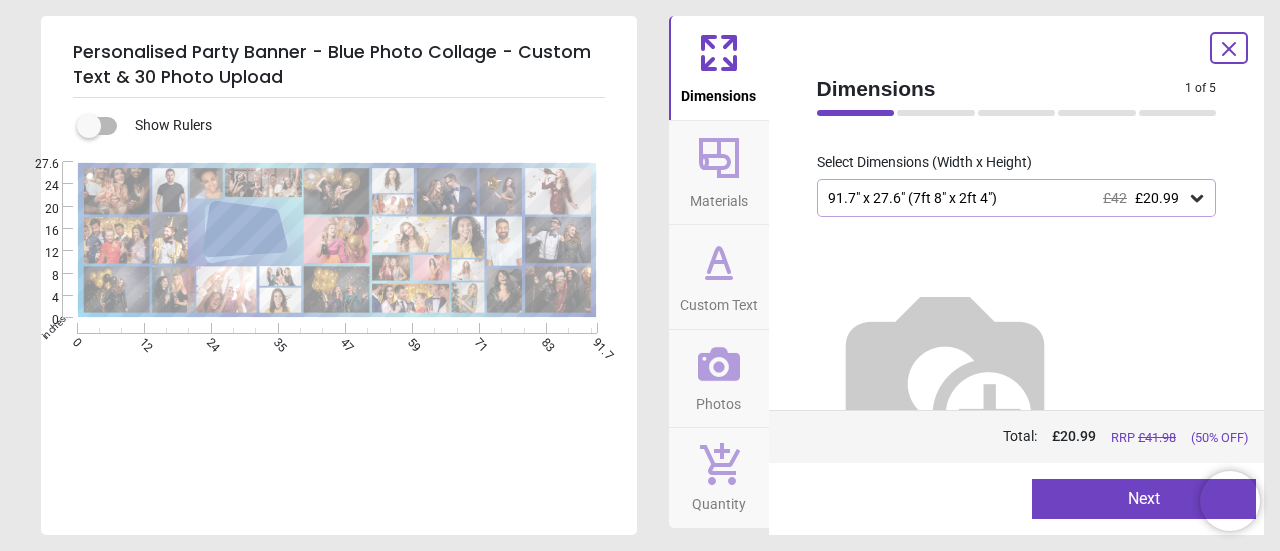 click on "Next" at bounding box center (1144, 499) 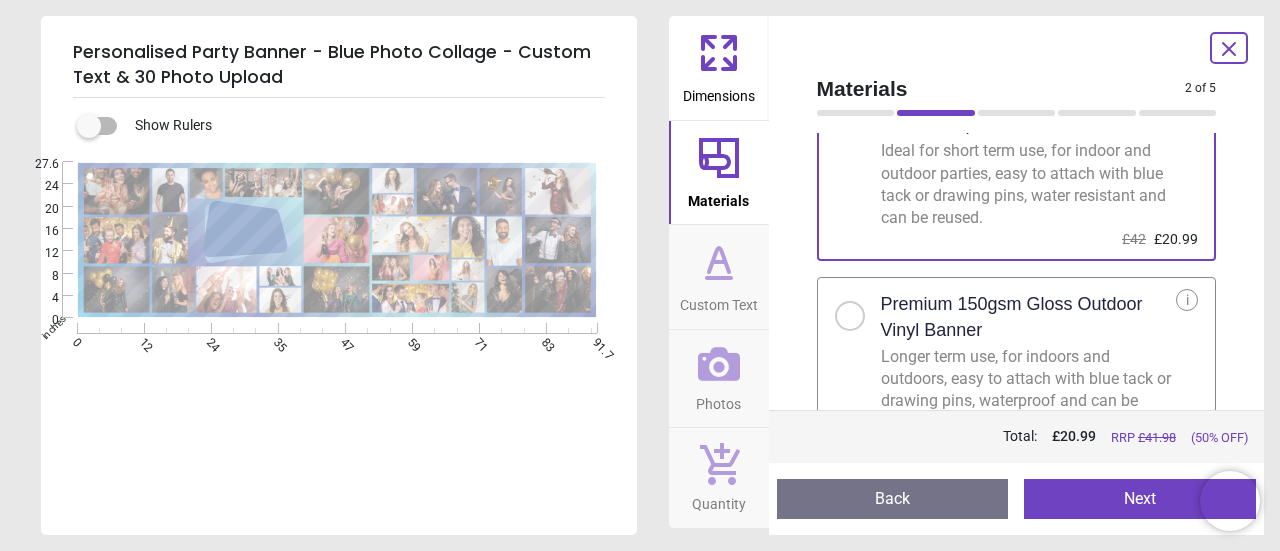 scroll, scrollTop: 154, scrollLeft: 0, axis: vertical 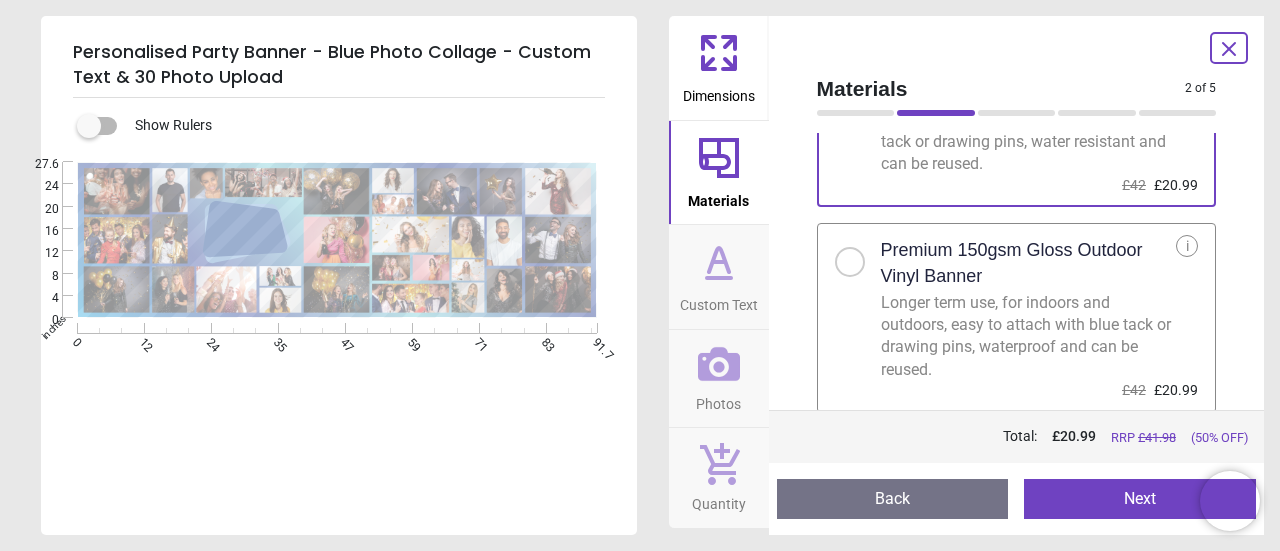 click at bounding box center (850, 262) 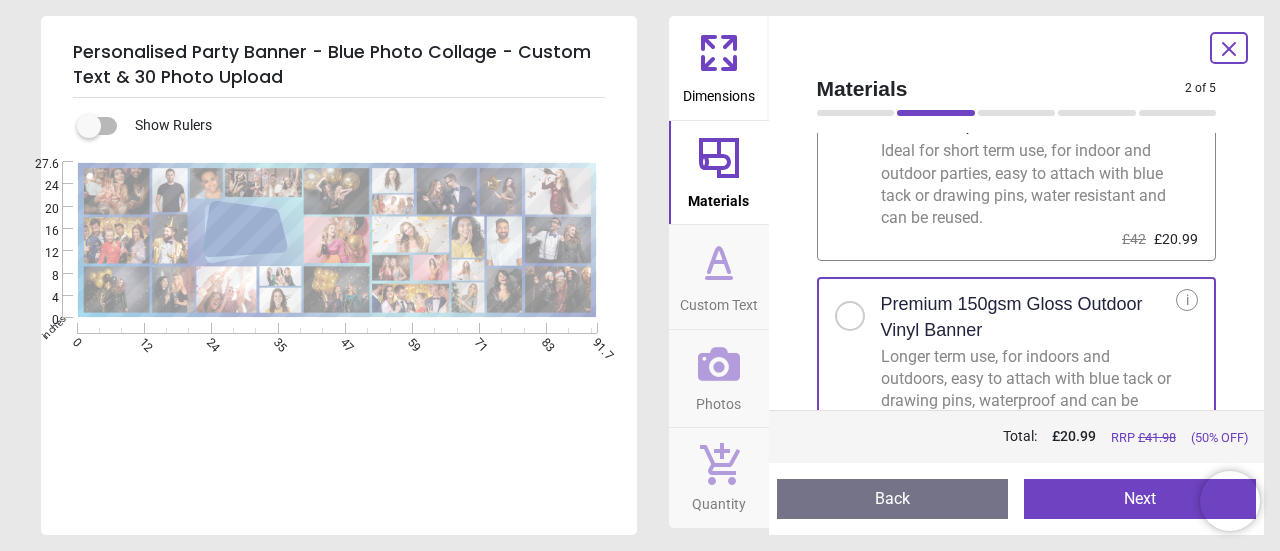 scroll, scrollTop: 154, scrollLeft: 0, axis: vertical 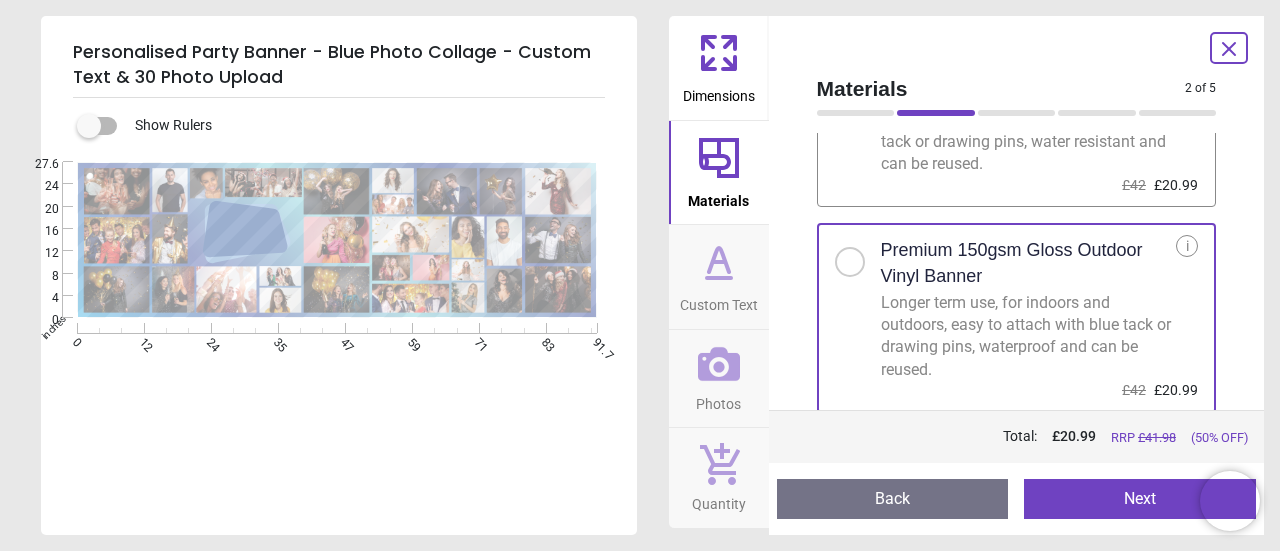 click on "Next" at bounding box center [1140, 499] 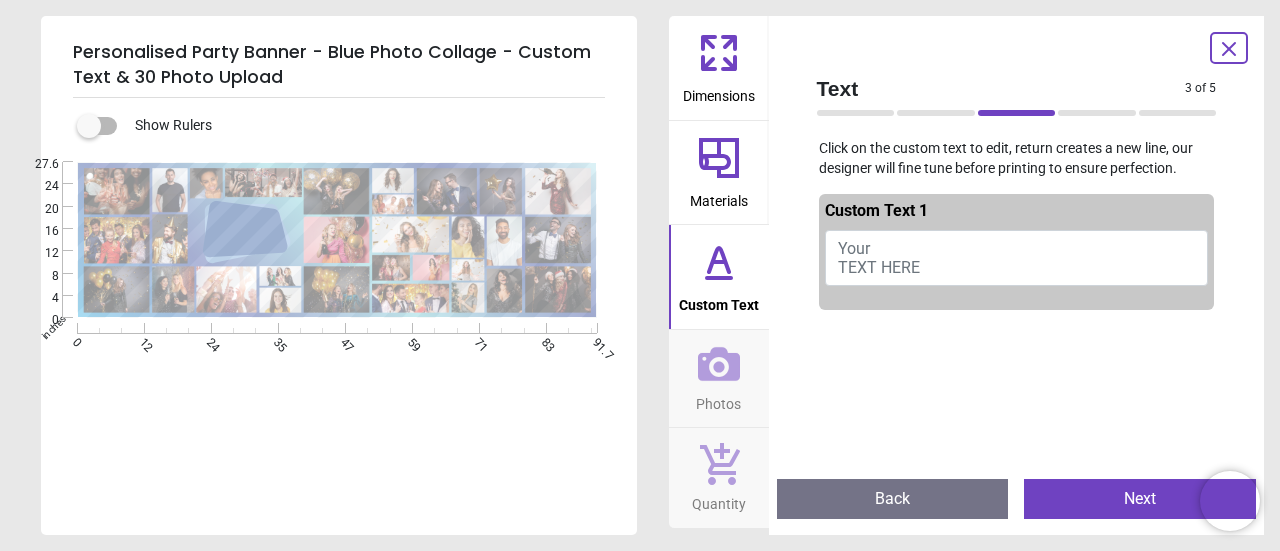 click on "Your
TEXT HERE" at bounding box center (1017, 258) 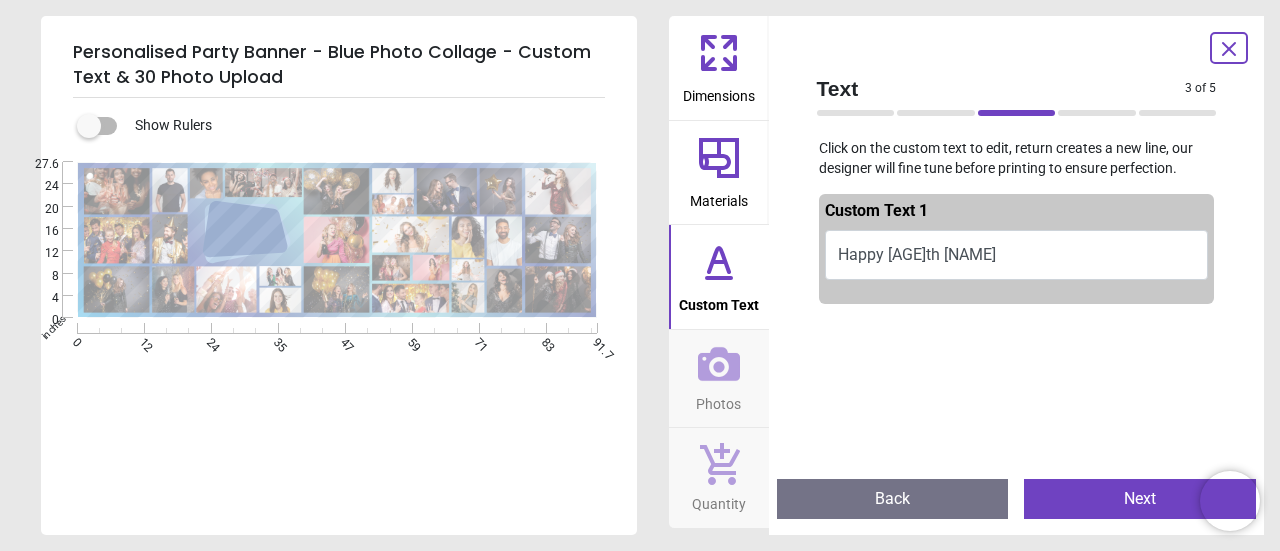 scroll, scrollTop: 2, scrollLeft: 0, axis: vertical 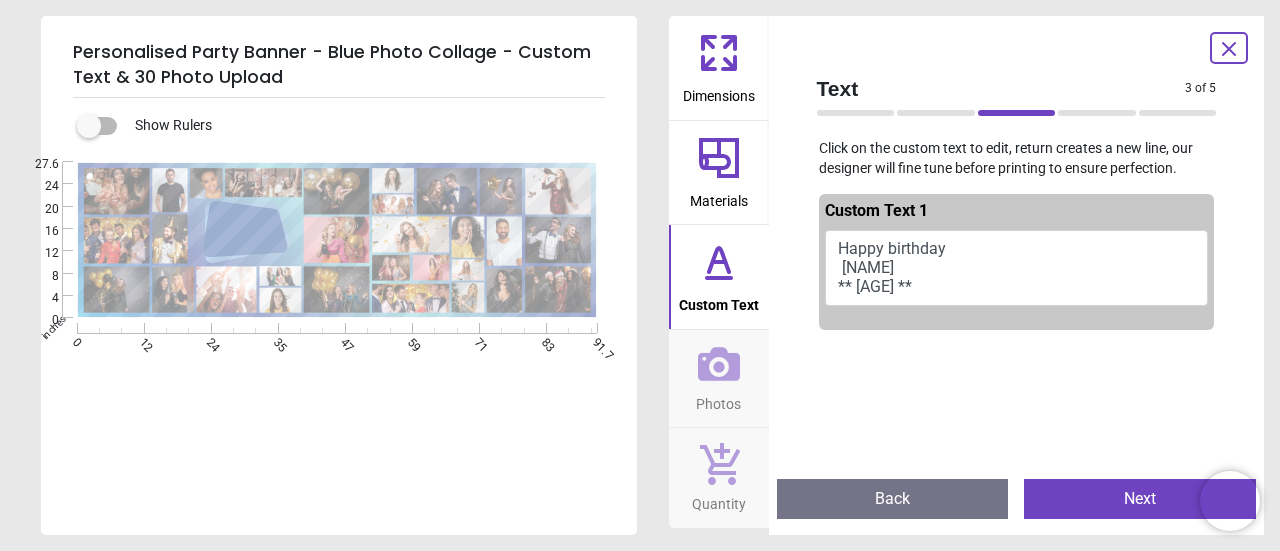 type on "**********" 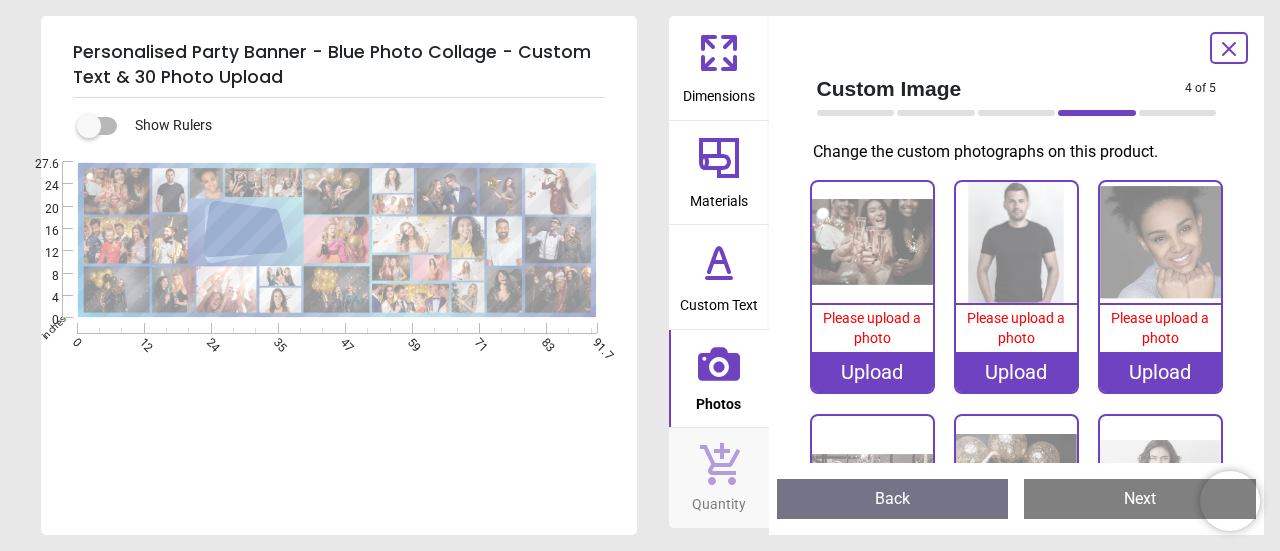 scroll, scrollTop: 0, scrollLeft: 0, axis: both 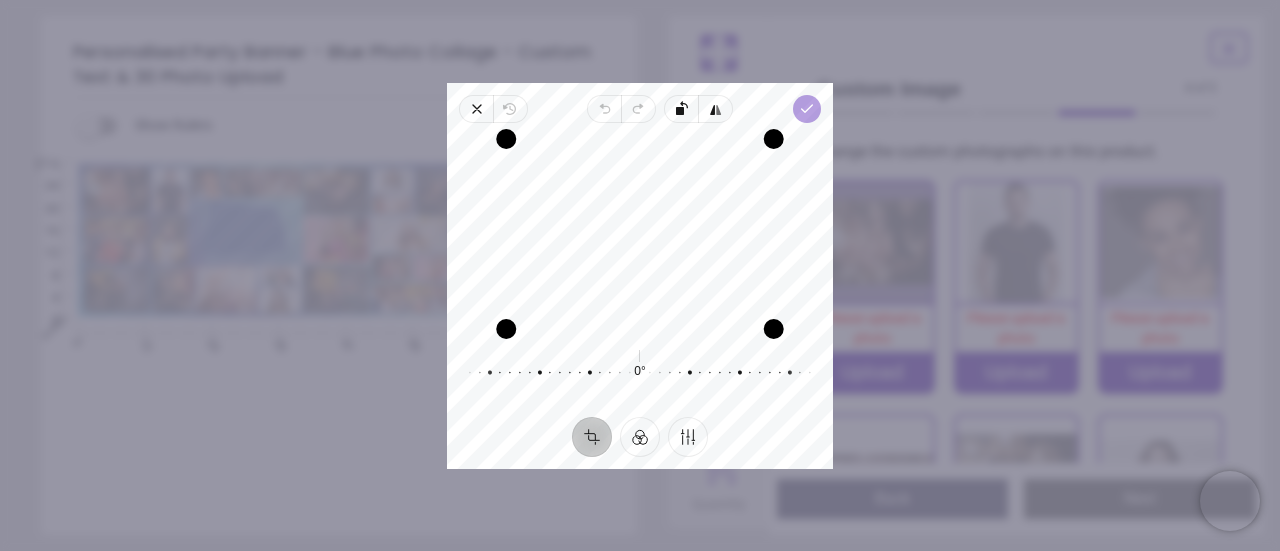 click 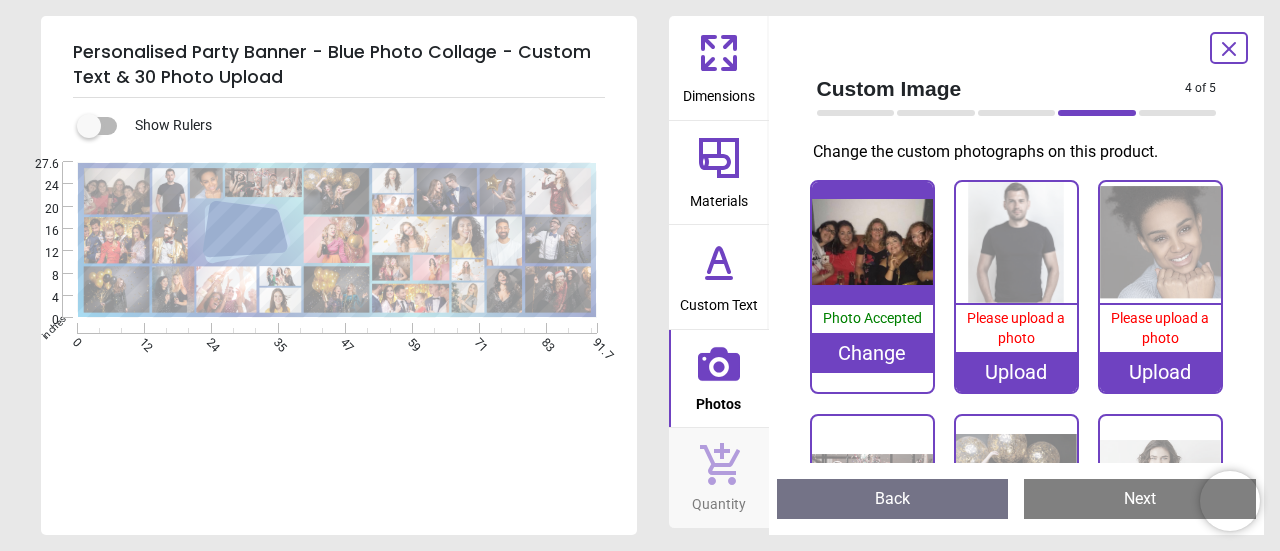 click on "Upload" at bounding box center (1016, 372) 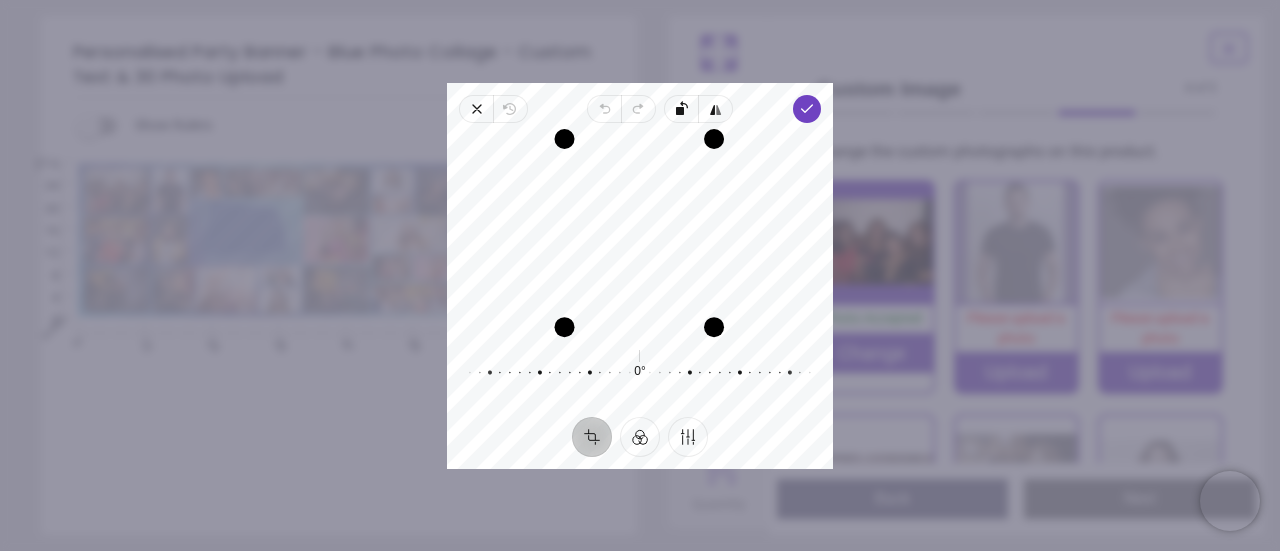 drag, startPoint x: 713, startPoint y: 329, endPoint x: 703, endPoint y: 333, distance: 10.770329 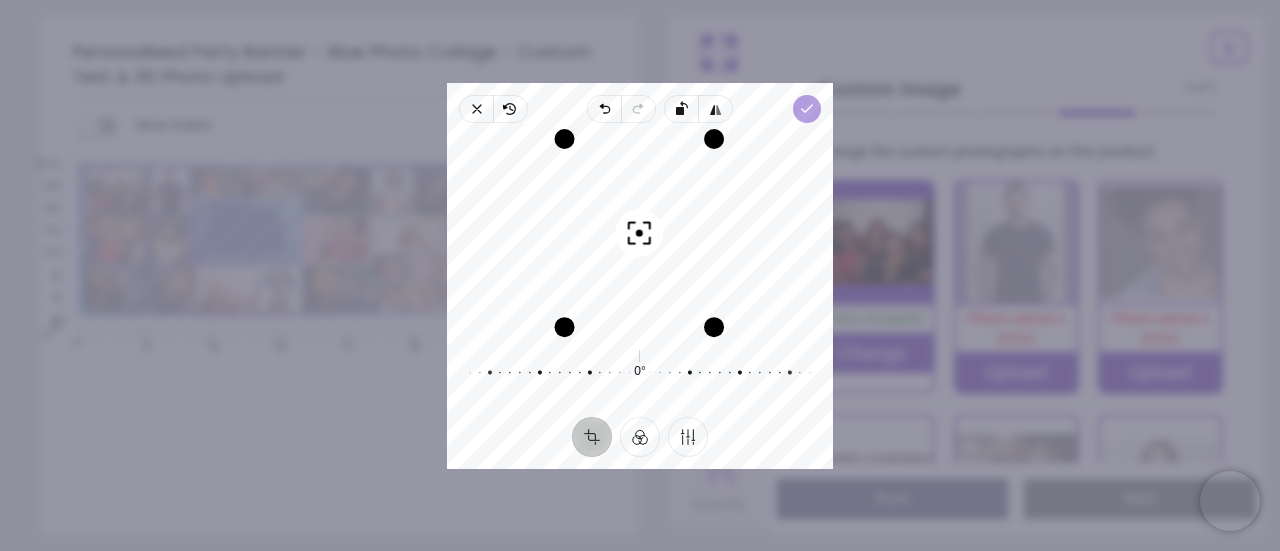 click 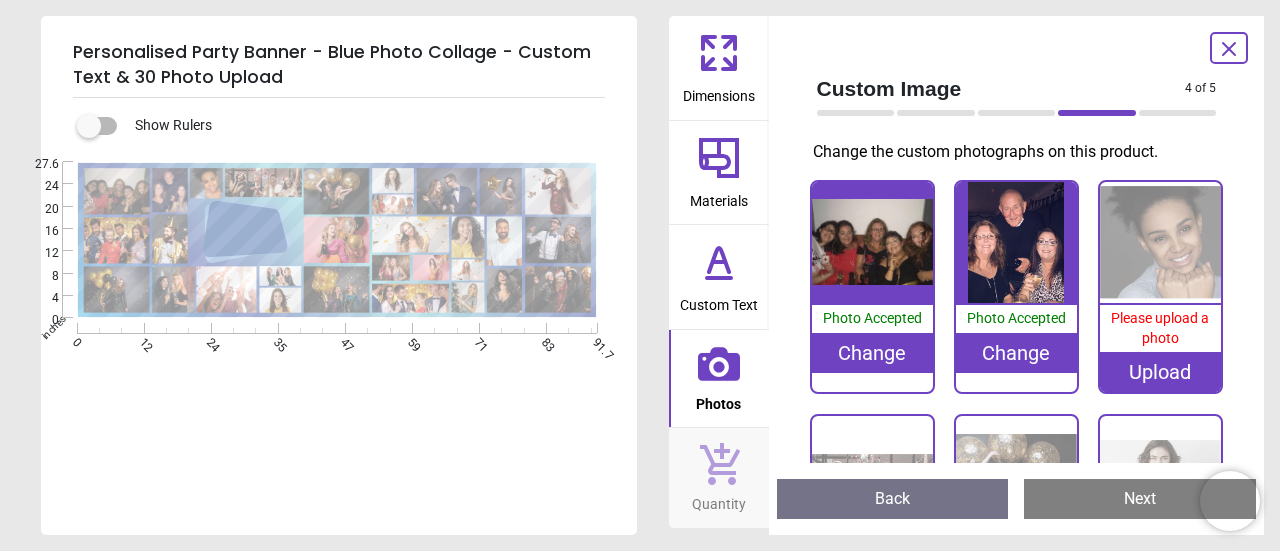 click on "Upload" at bounding box center [1160, 372] 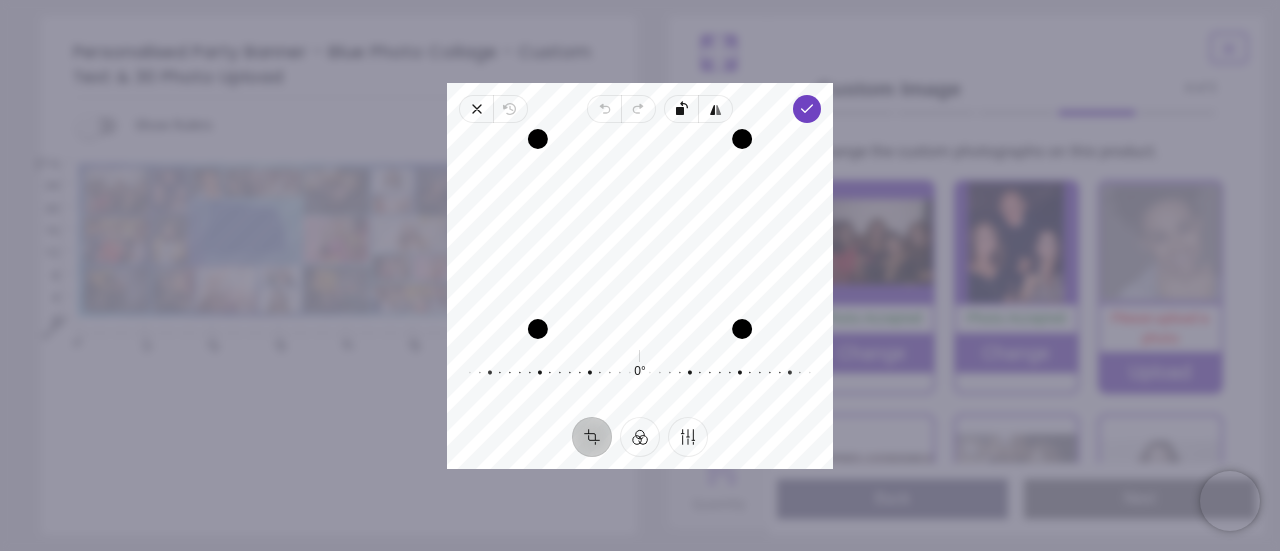 drag, startPoint x: 676, startPoint y: 247, endPoint x: 674, endPoint y: 289, distance: 42.047592 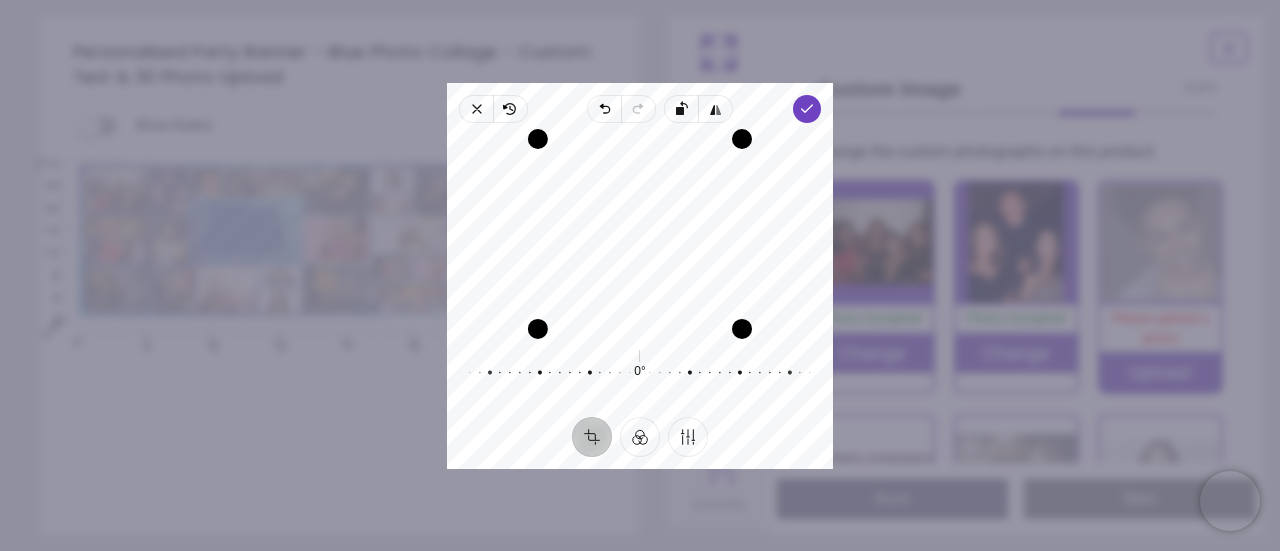 click at bounding box center (742, 329) 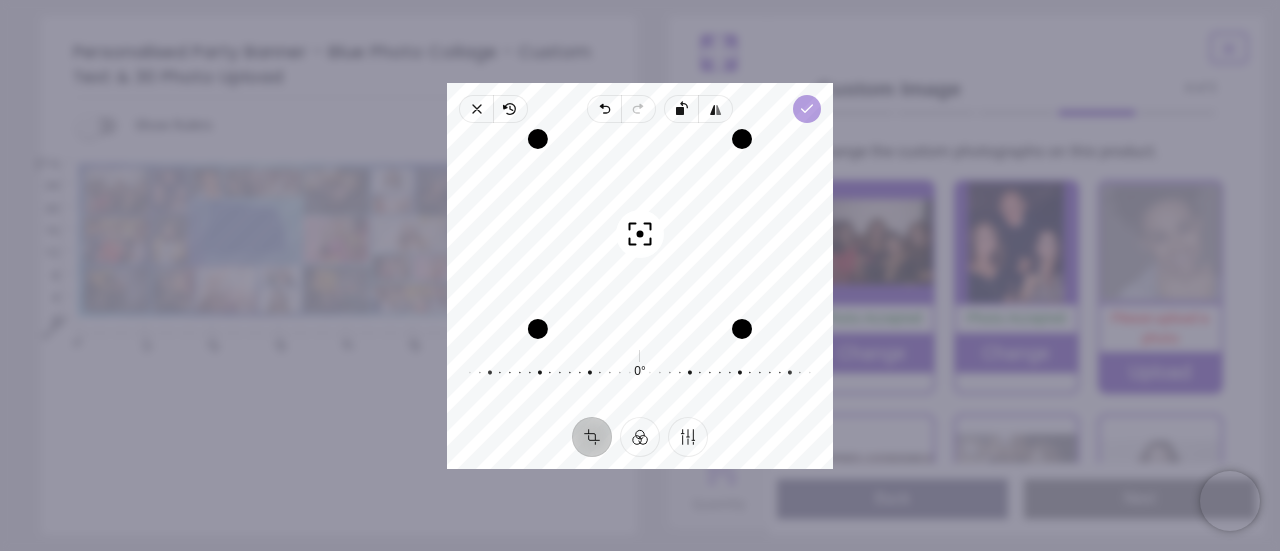 click 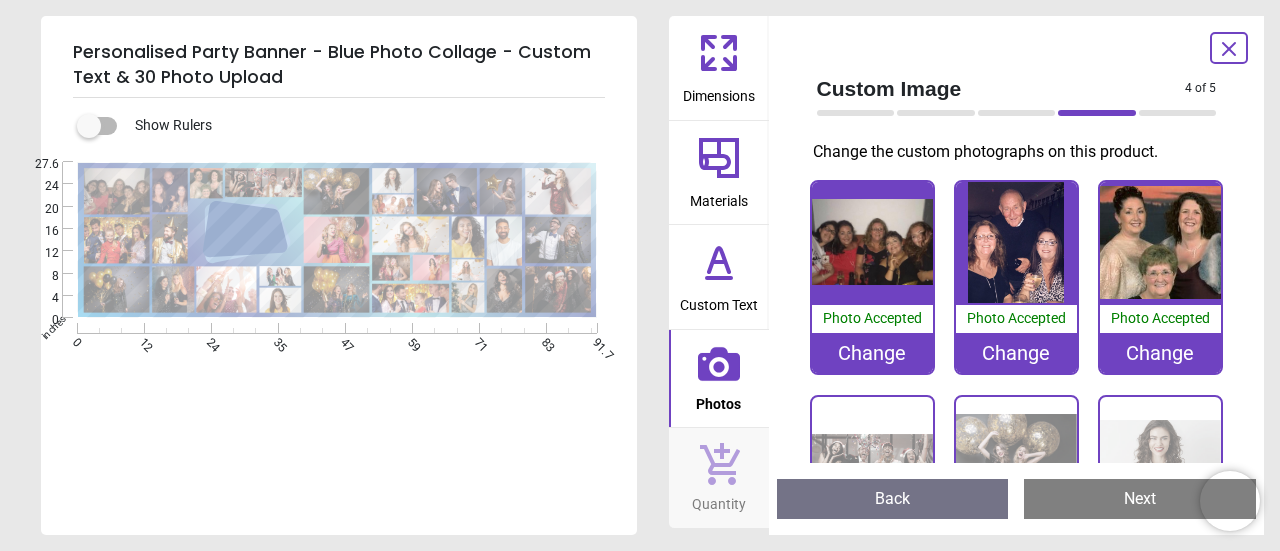 scroll, scrollTop: 0, scrollLeft: 0, axis: both 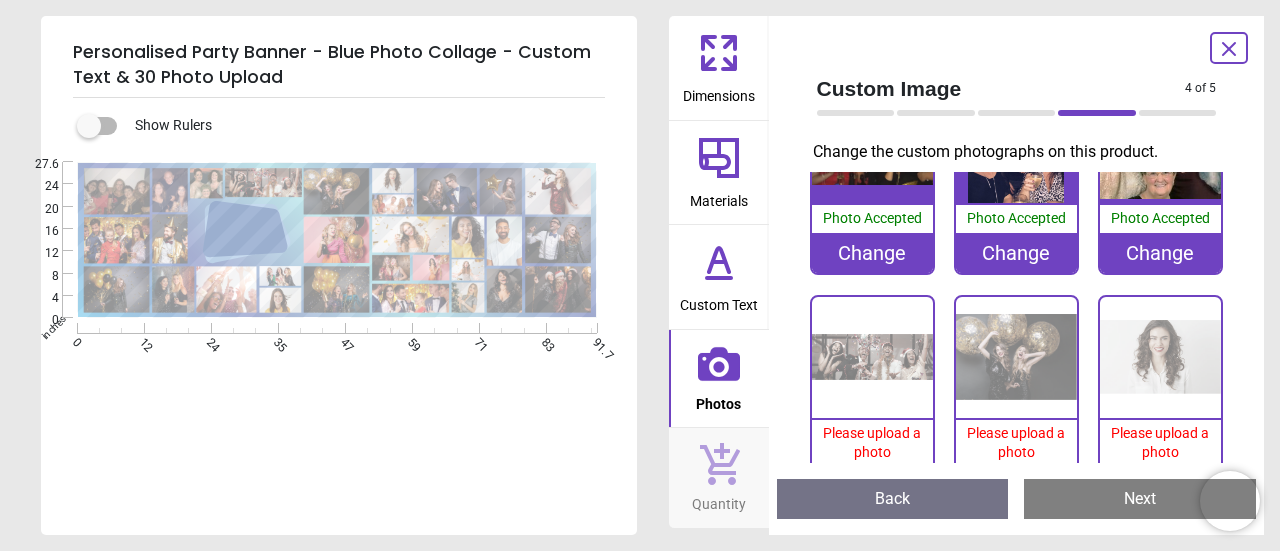 click at bounding box center [872, 357] 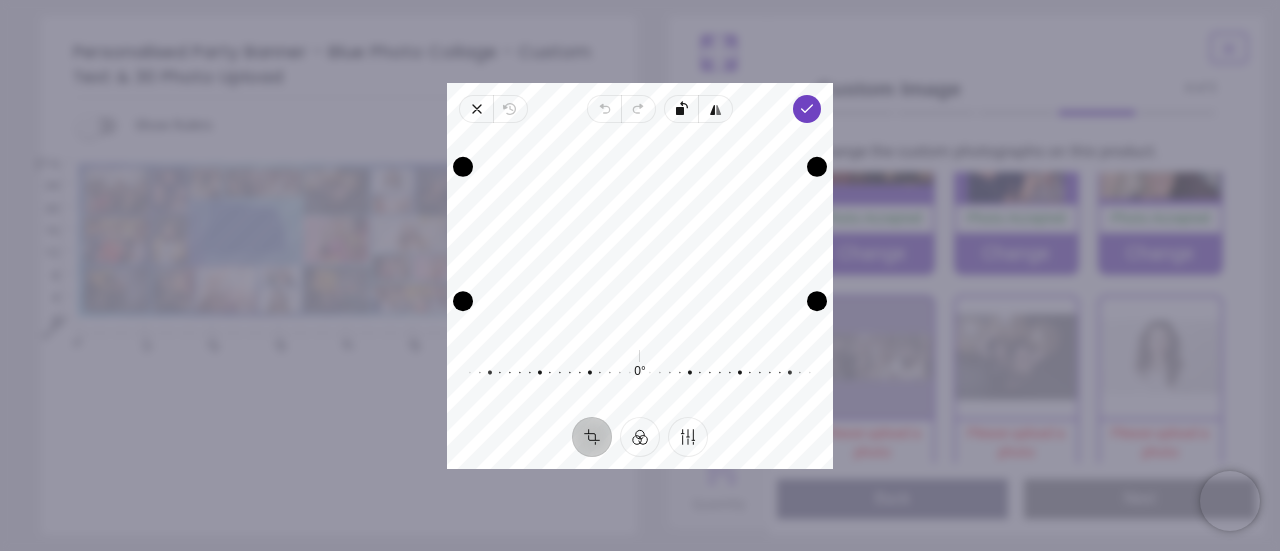 drag, startPoint x: 727, startPoint y: 233, endPoint x: 729, endPoint y: 257, distance: 24.083189 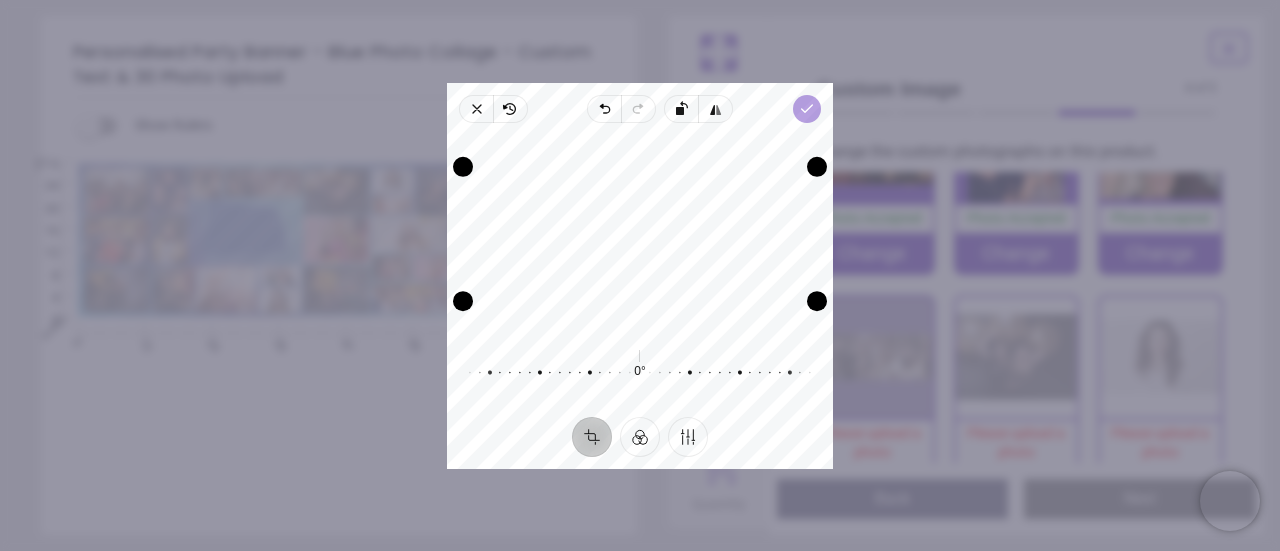 click 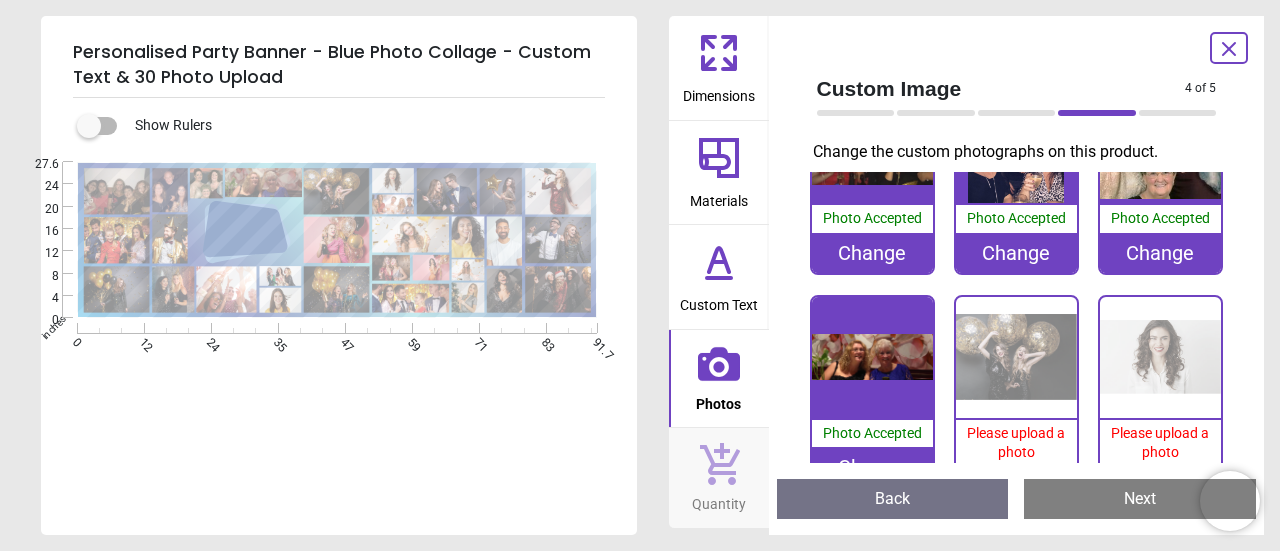 click on "Please upload a photo" at bounding box center (1016, 443) 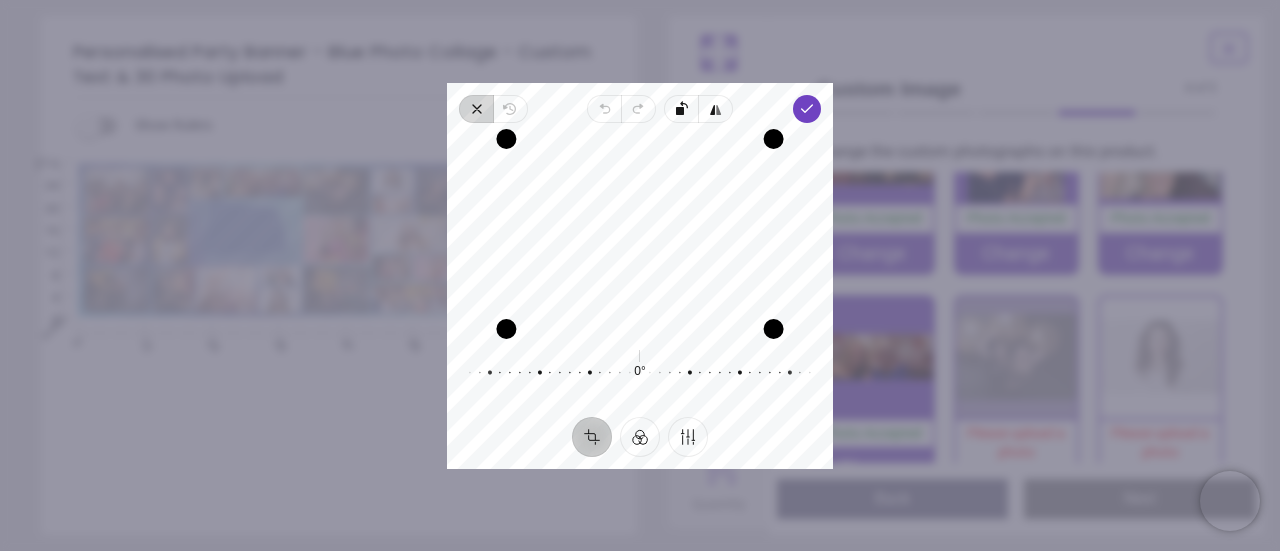 click 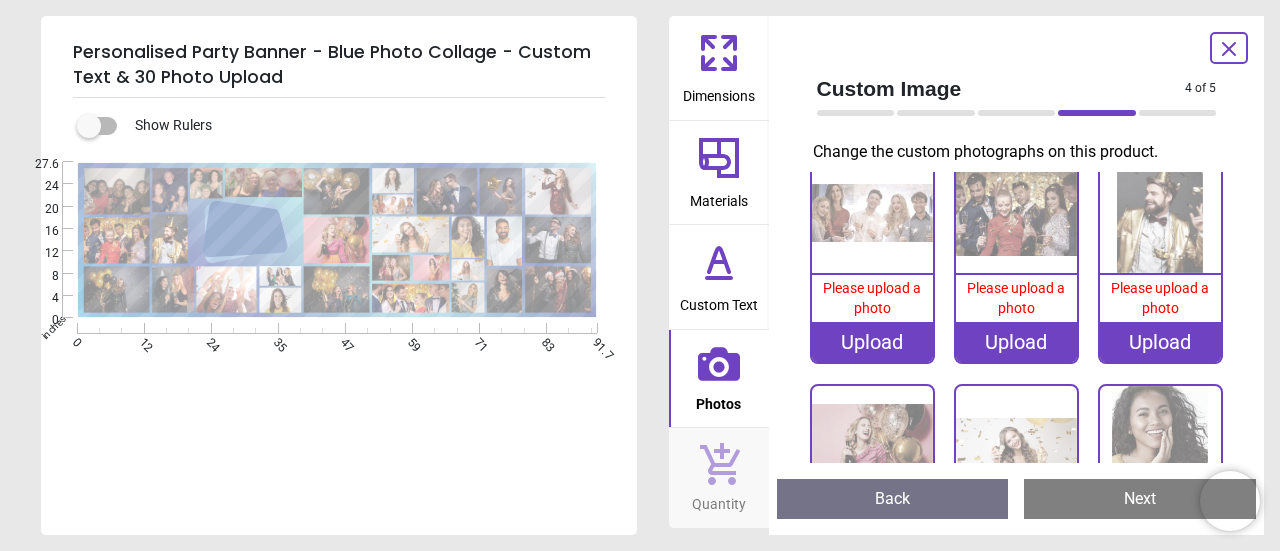 scroll, scrollTop: 800, scrollLeft: 0, axis: vertical 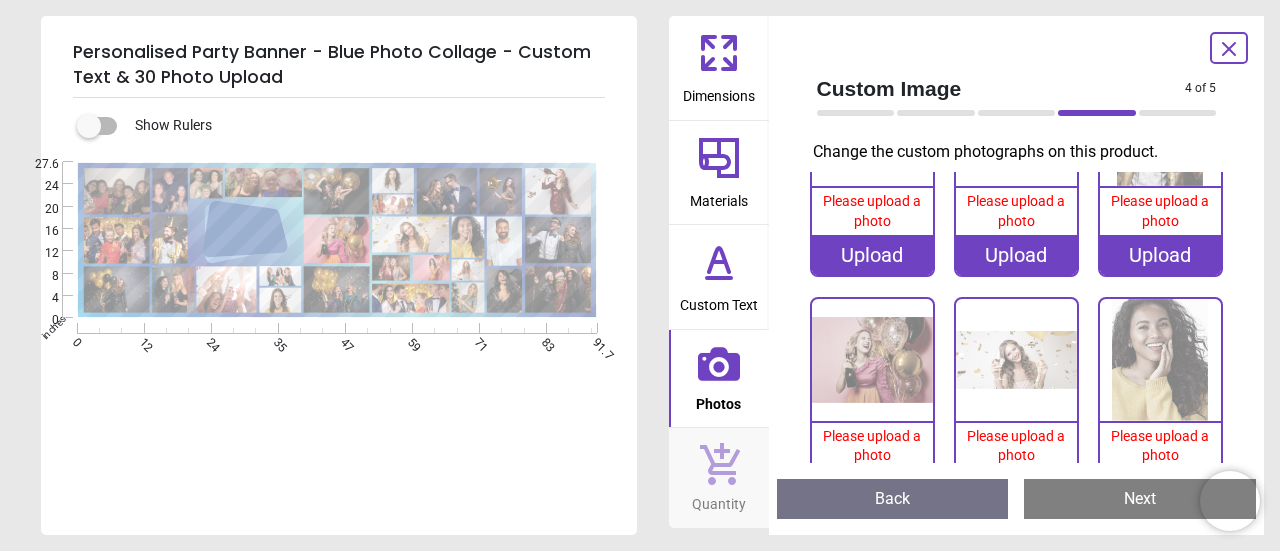 click at bounding box center [872, 359] 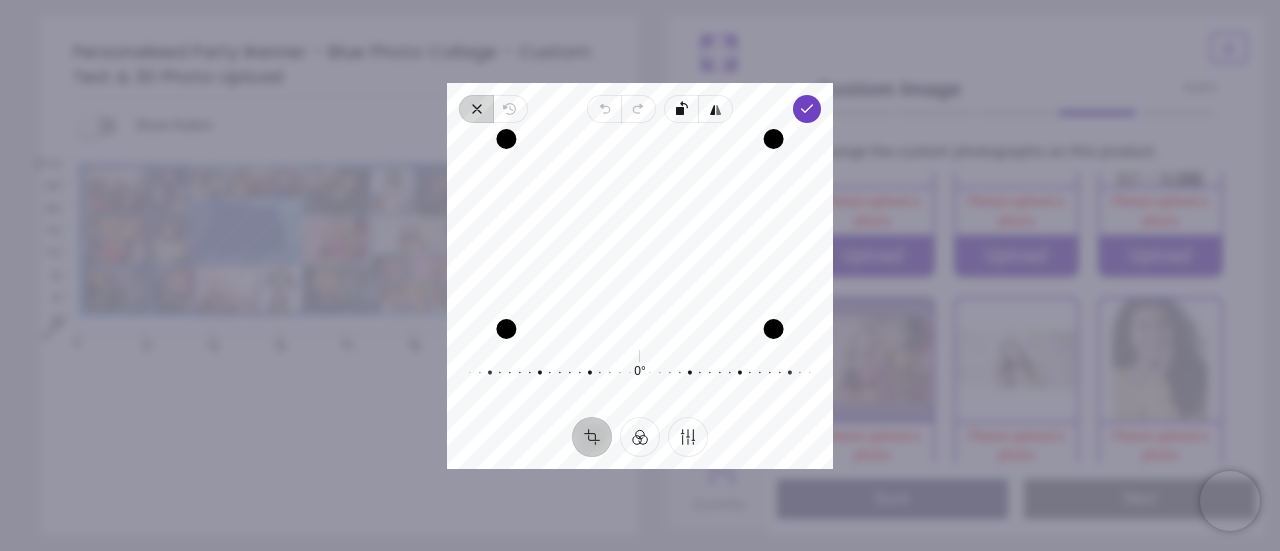 click 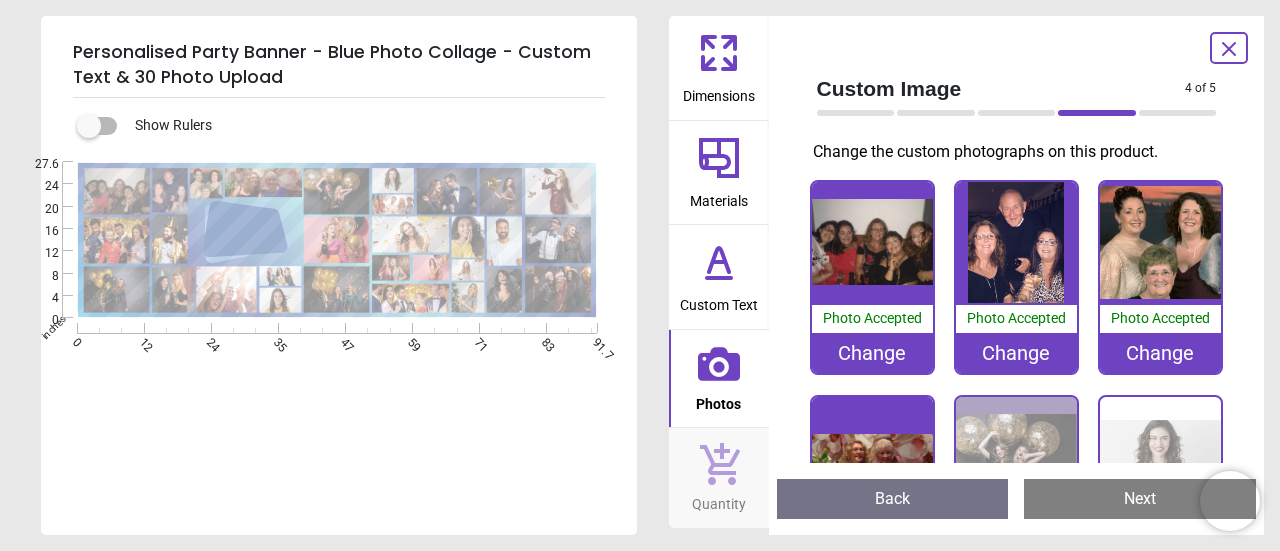 scroll, scrollTop: 0, scrollLeft: 0, axis: both 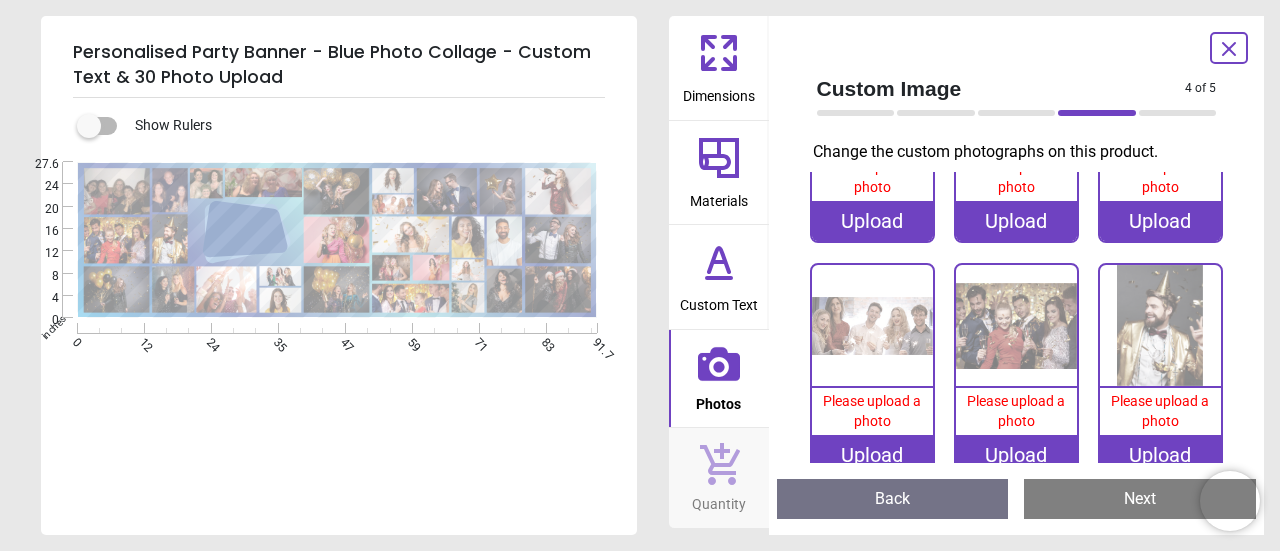click at bounding box center [1160, 325] 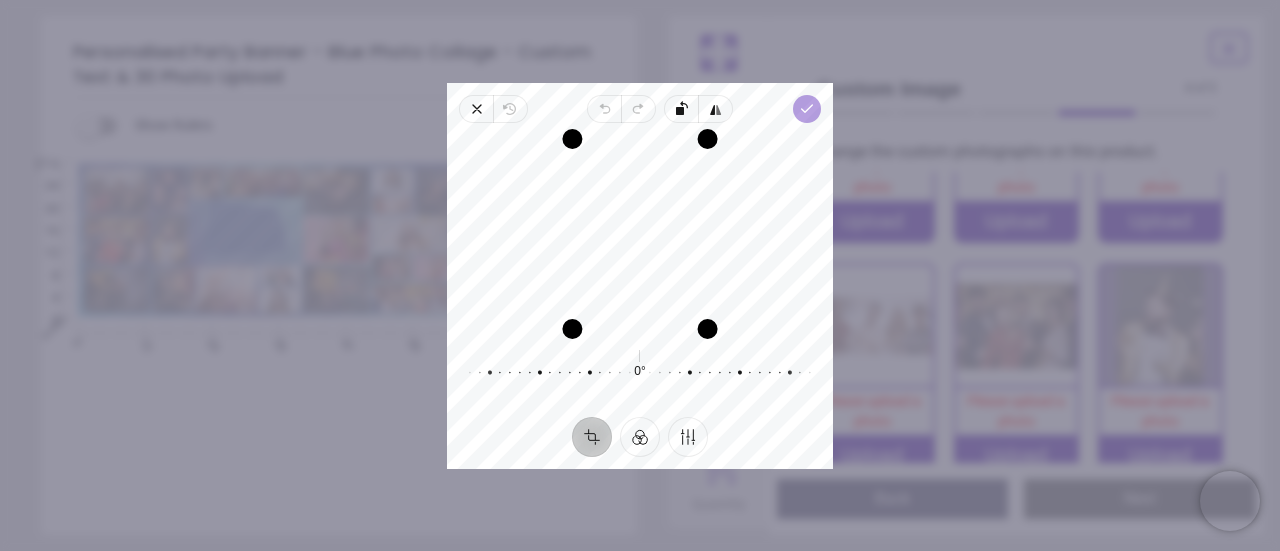 click 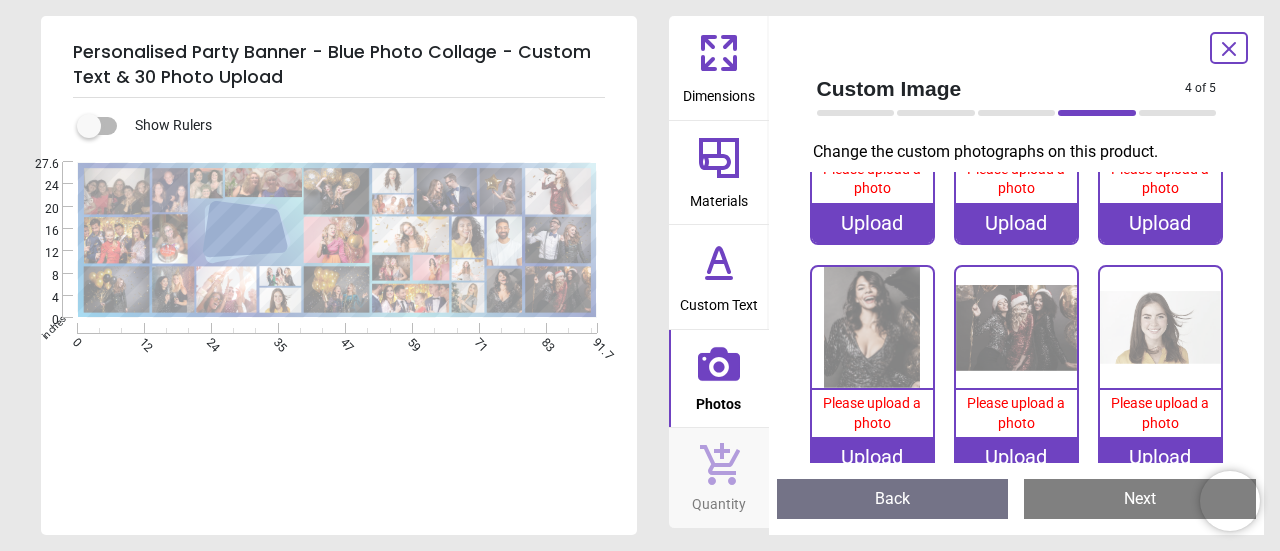 scroll, scrollTop: 2010, scrollLeft: 0, axis: vertical 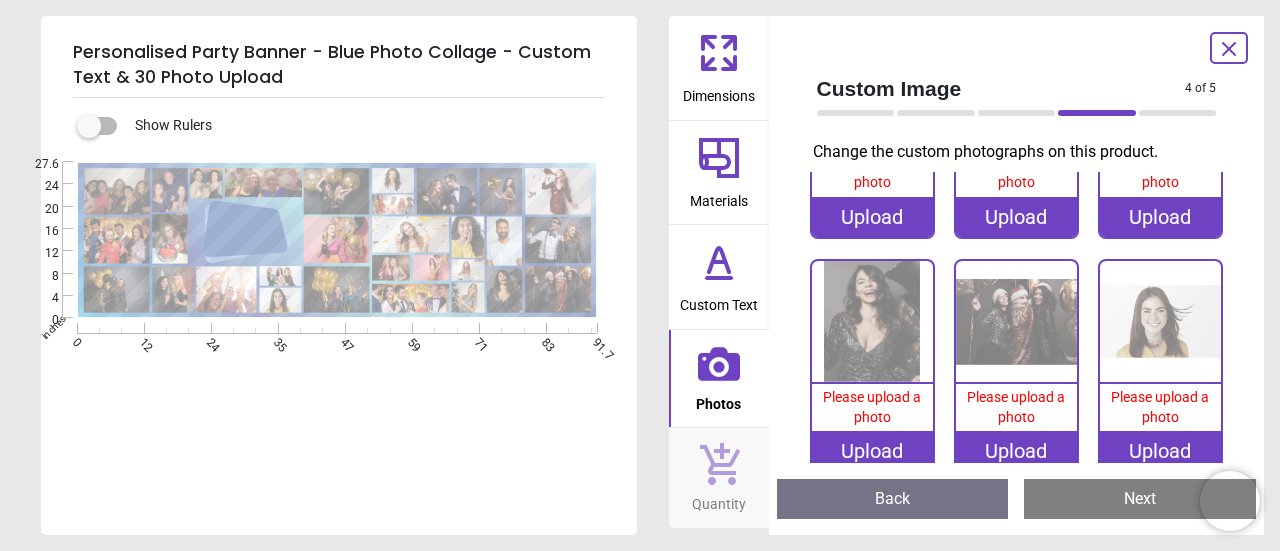 click on "Back" at bounding box center (893, 499) 